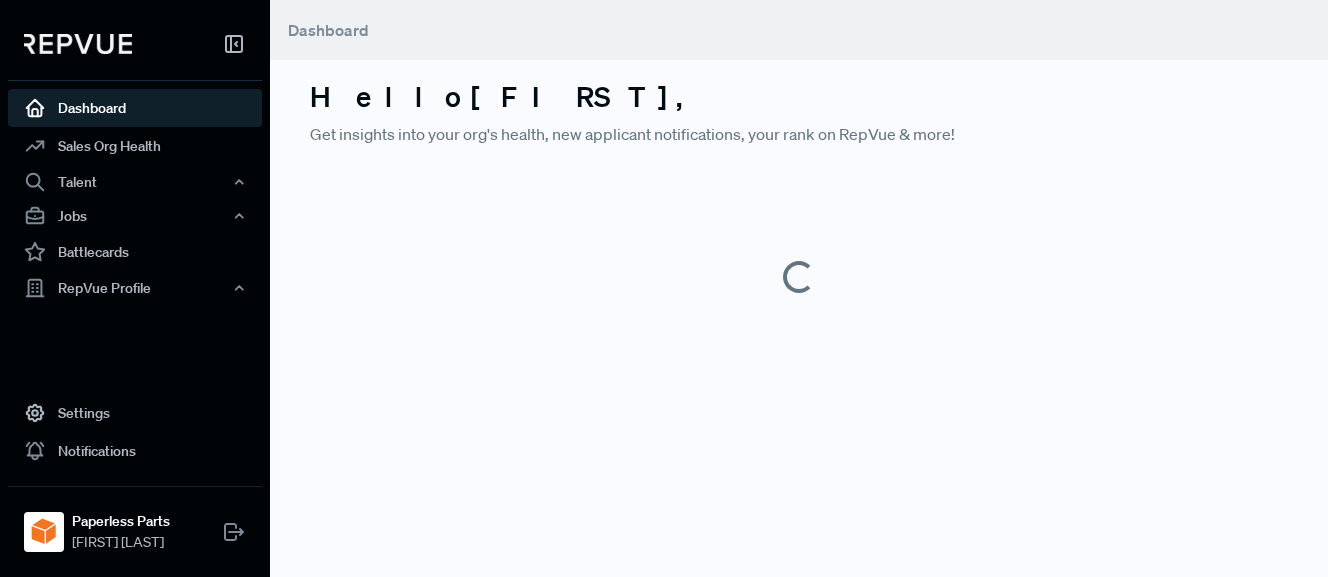 scroll, scrollTop: 0, scrollLeft: 0, axis: both 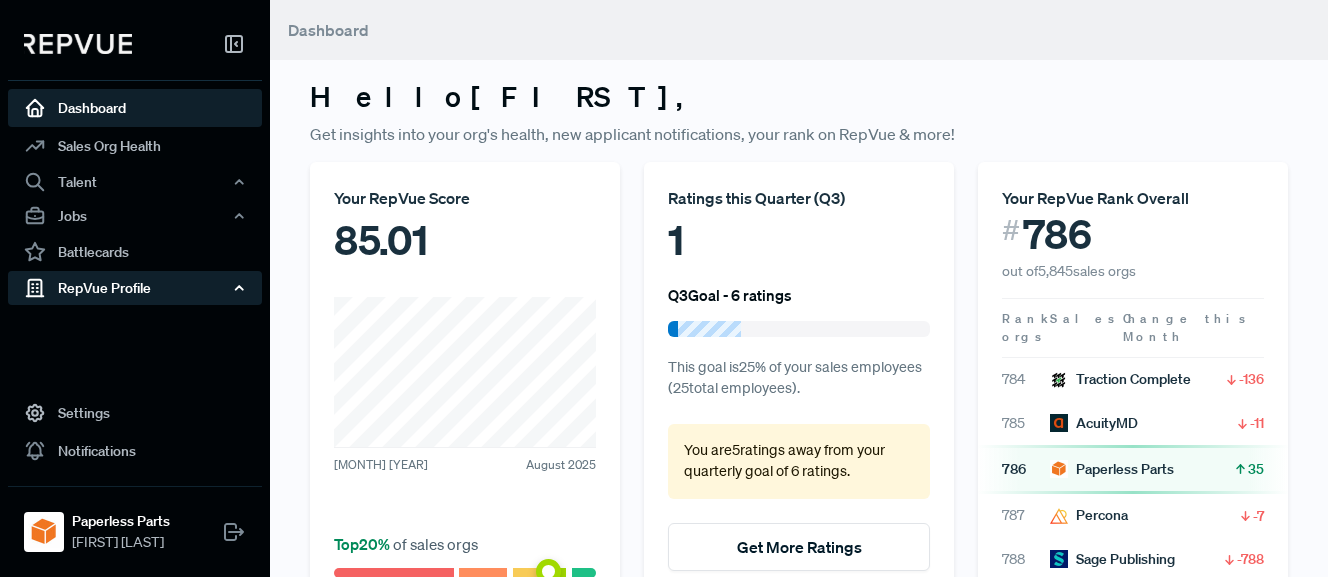 click on "RepVue Profile" at bounding box center [135, 288] 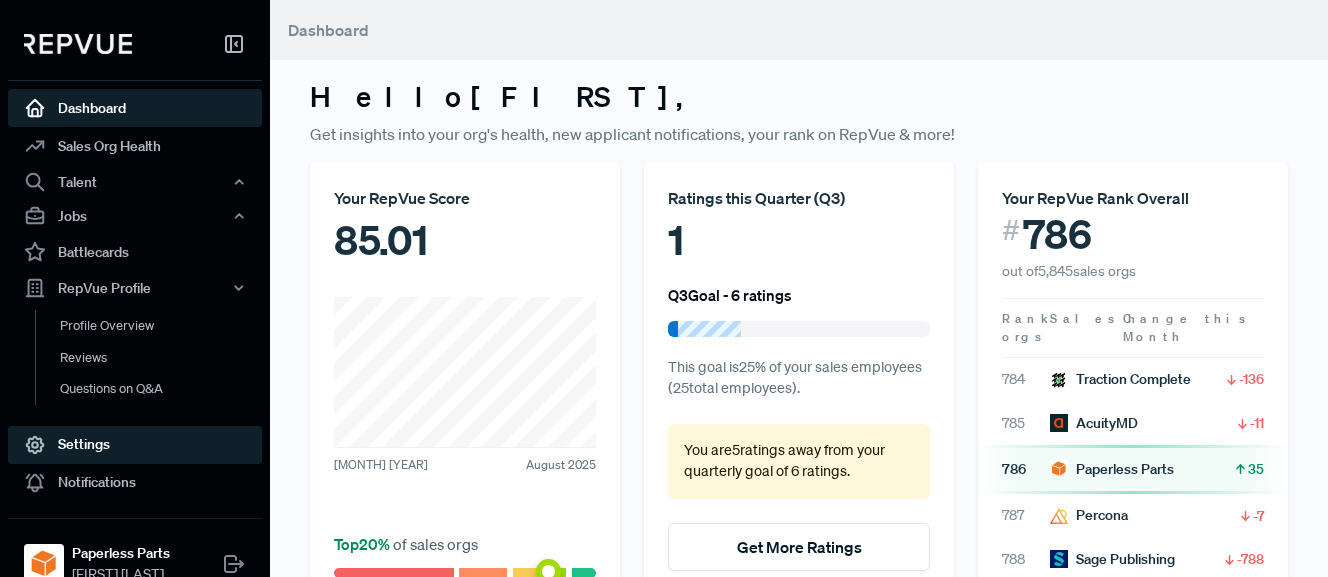 click on "Settings" at bounding box center [135, 445] 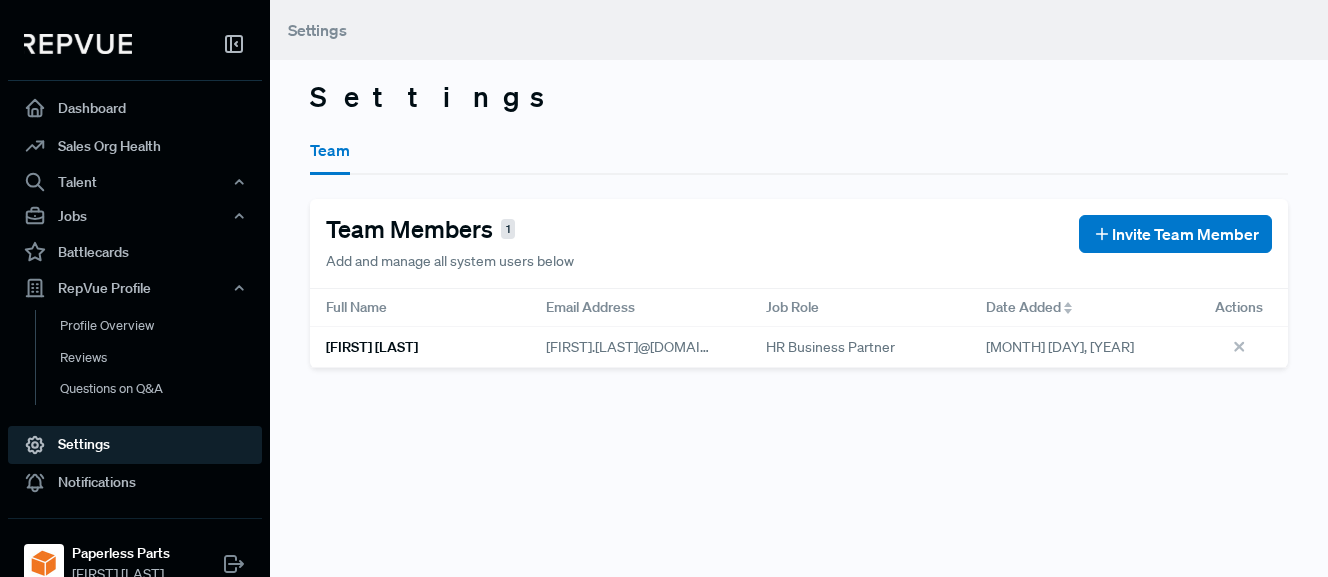 scroll, scrollTop: 15, scrollLeft: 0, axis: vertical 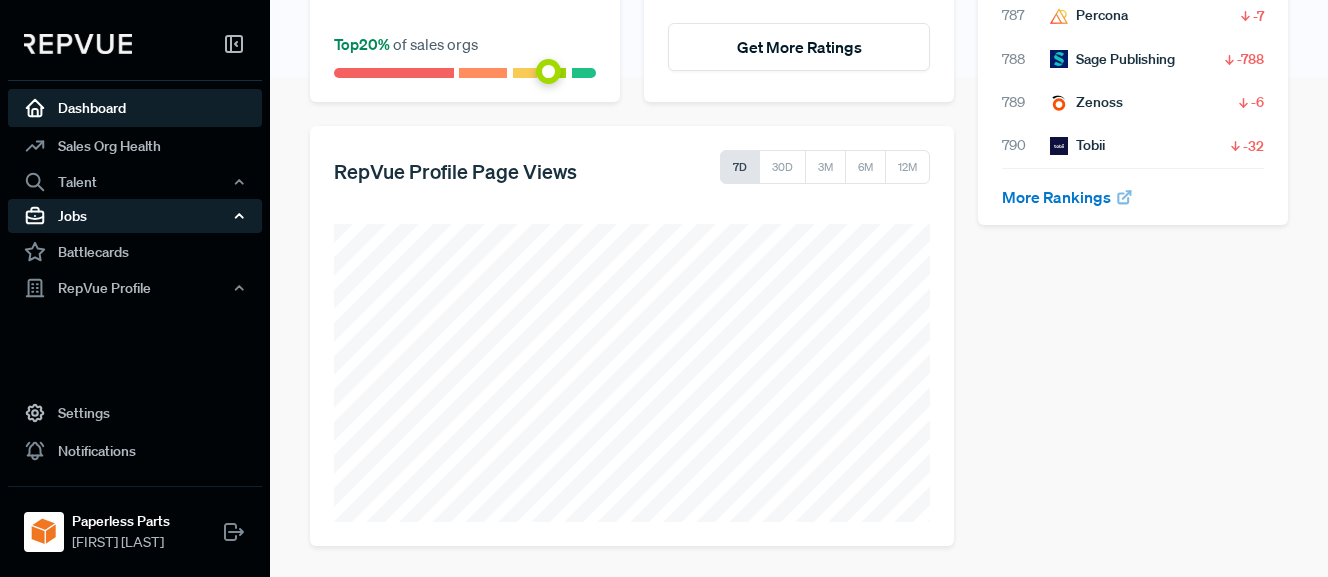 click on "Jobs" at bounding box center (135, 216) 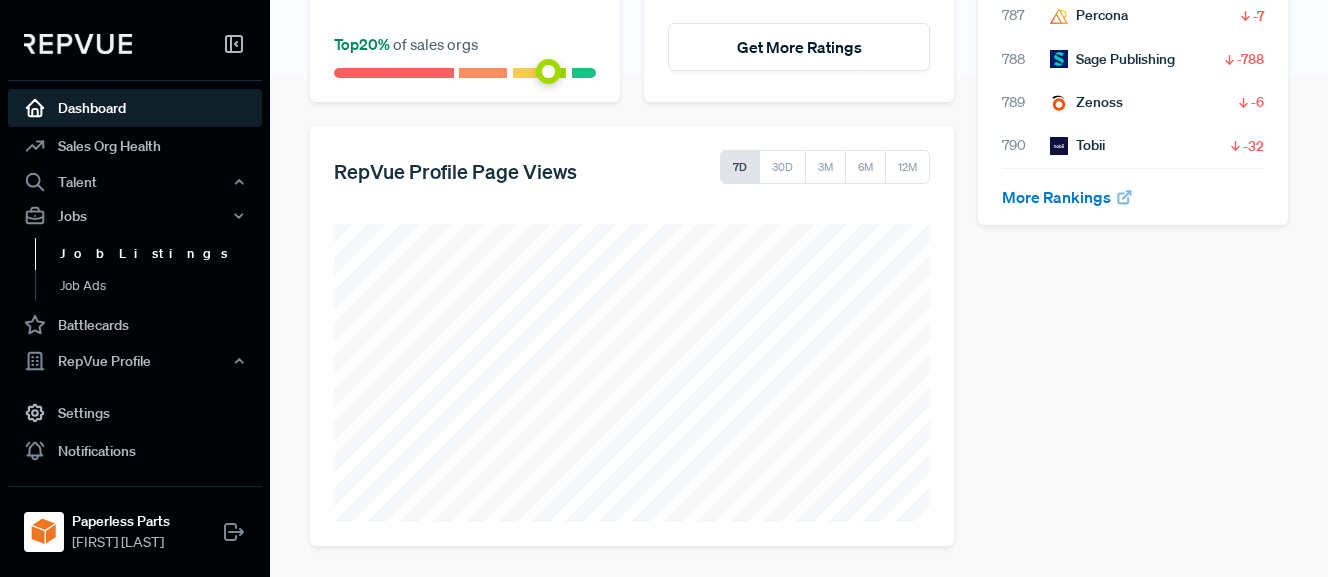 click on "Job Listings" at bounding box center (162, 254) 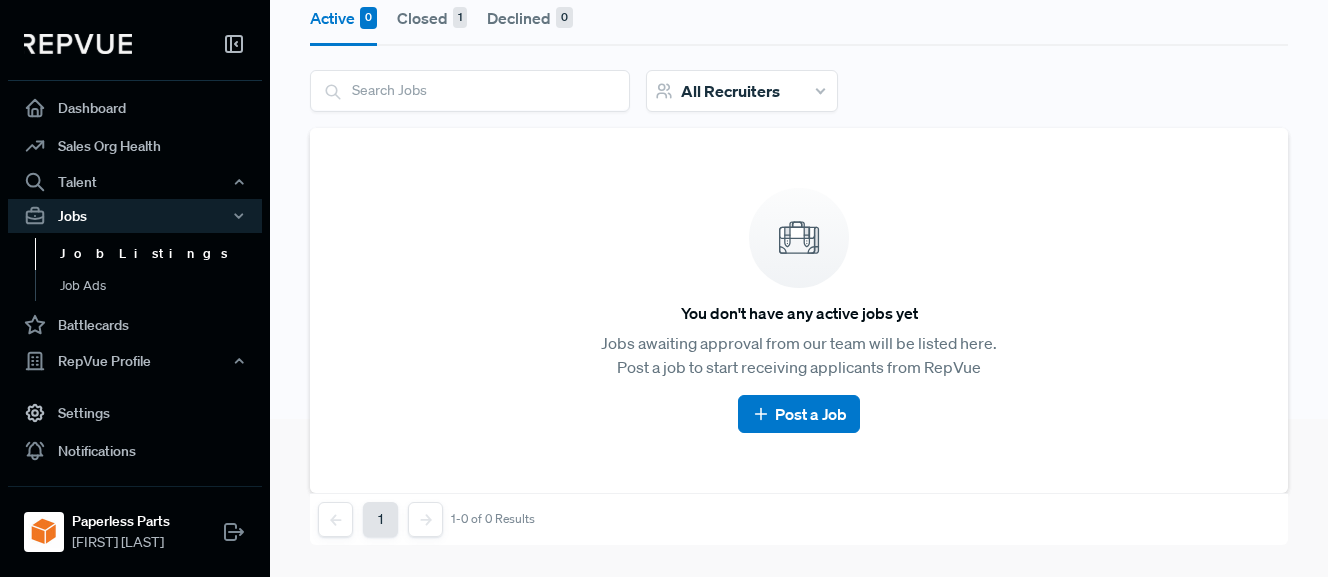 scroll, scrollTop: 0, scrollLeft: 0, axis: both 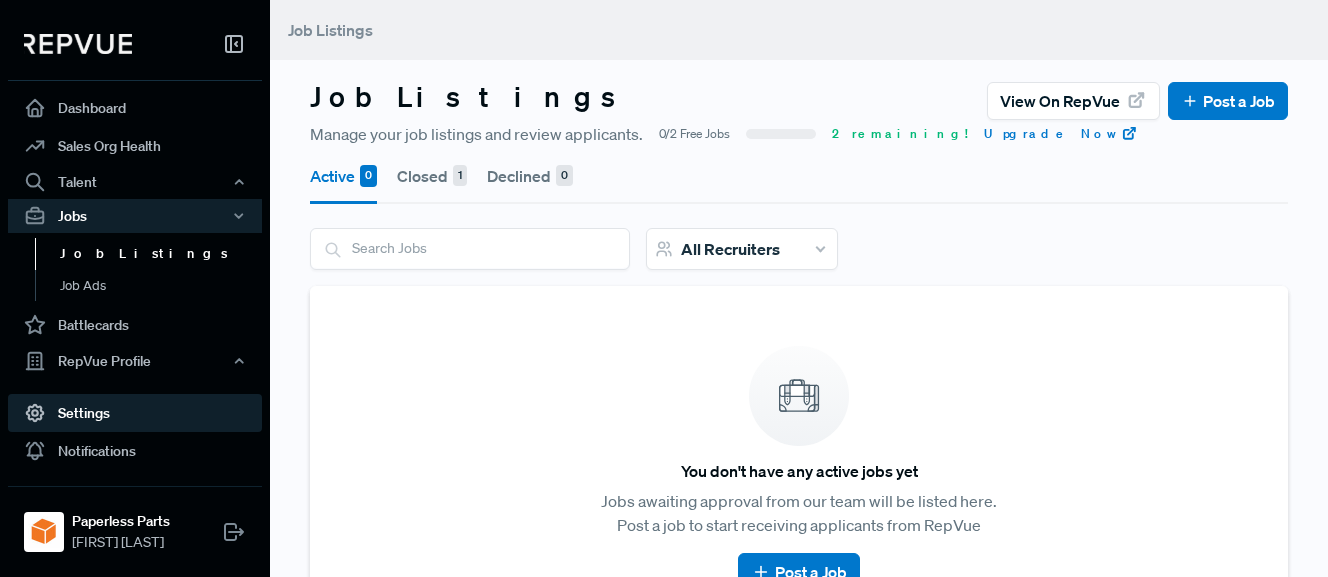 click on "Settings" at bounding box center [135, 413] 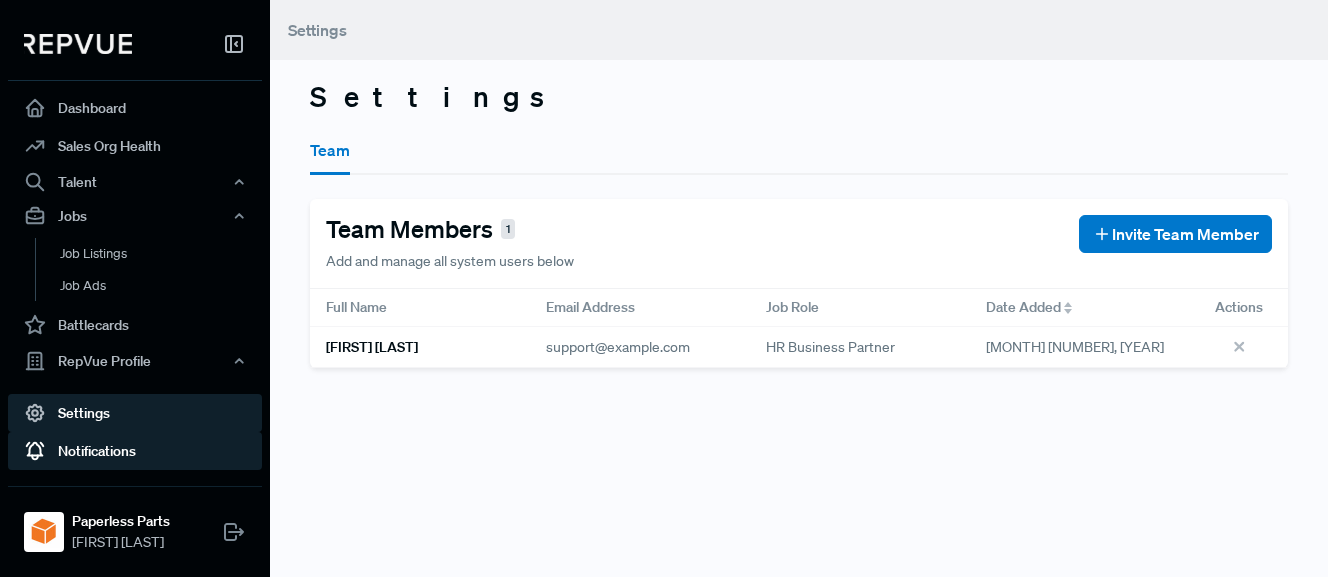 click on "Notifications" at bounding box center [135, 451] 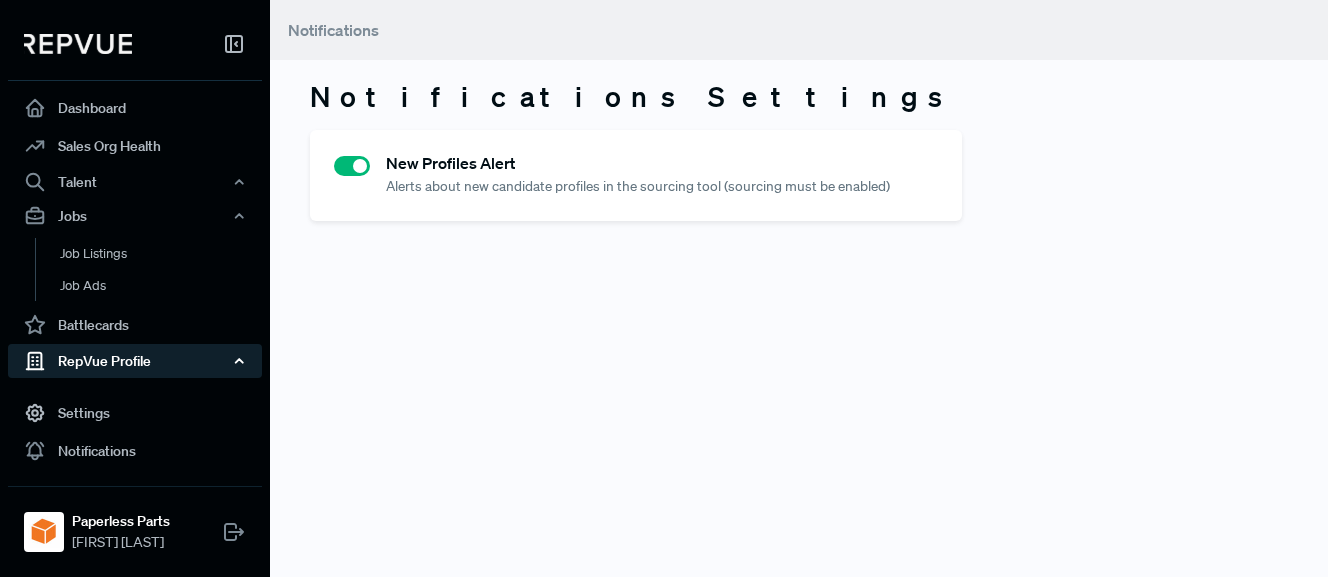click on "RepVue Profile" at bounding box center (135, 361) 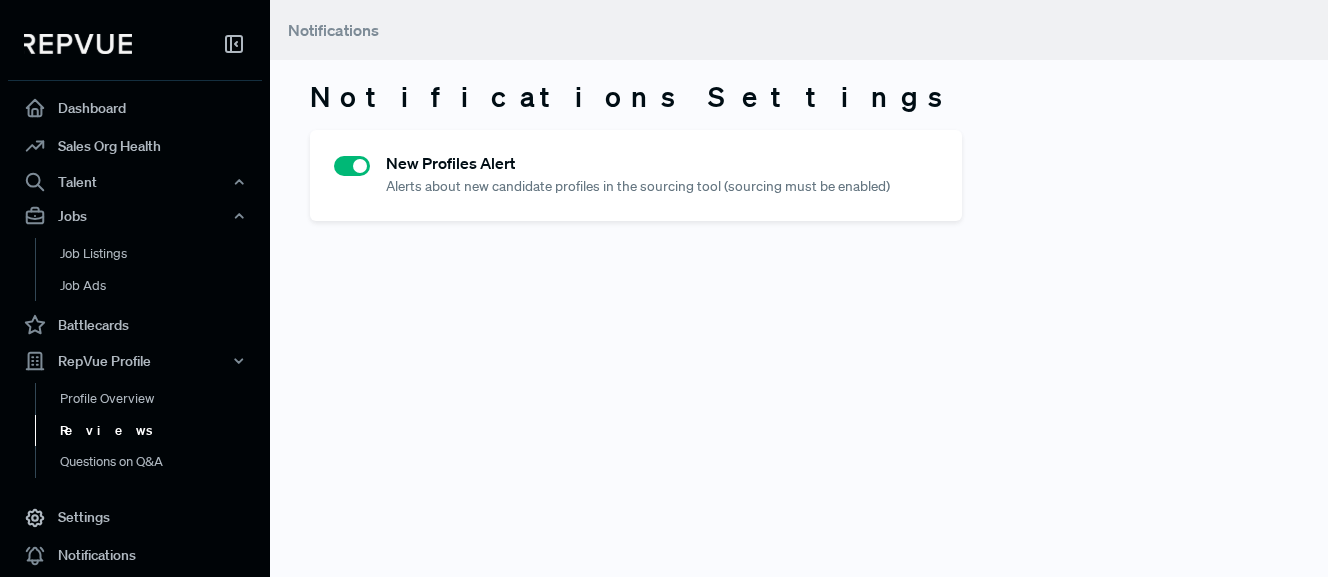 click on "Reviews" at bounding box center (162, 431) 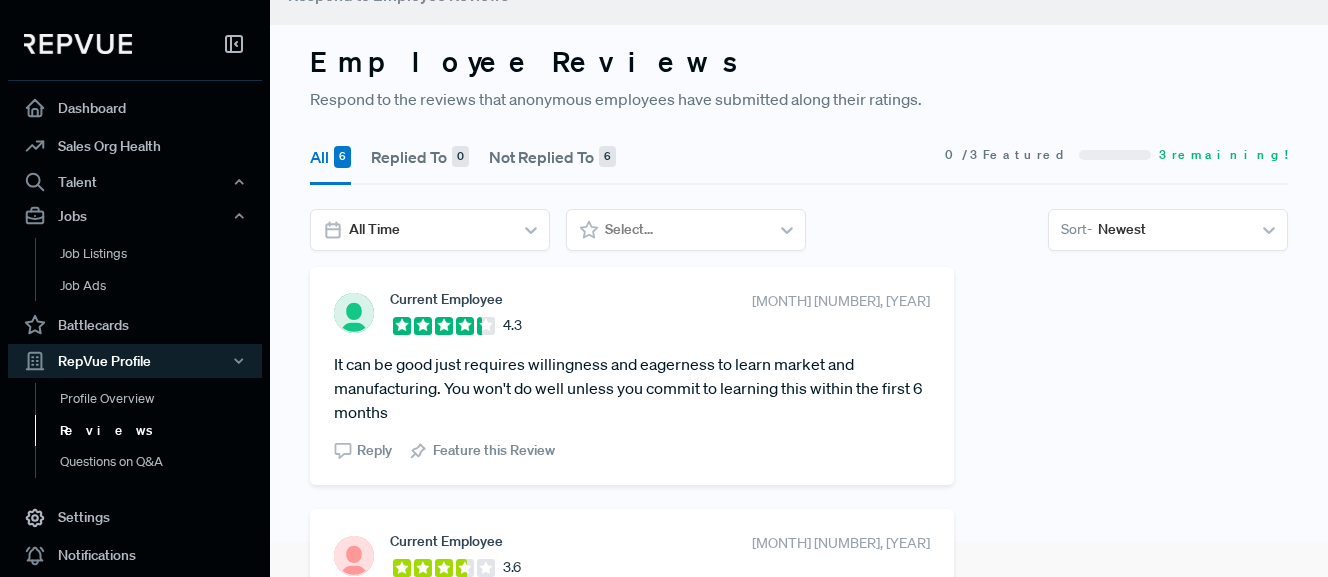 scroll, scrollTop: 40, scrollLeft: 0, axis: vertical 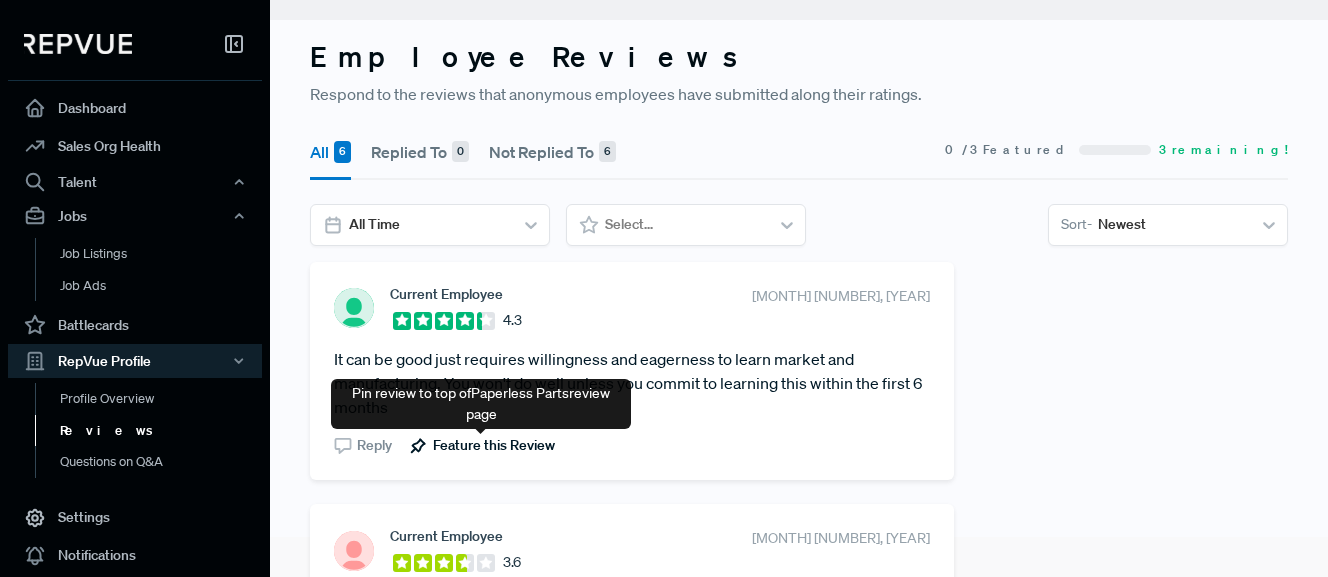 click on "Feature this Review" at bounding box center [494, 445] 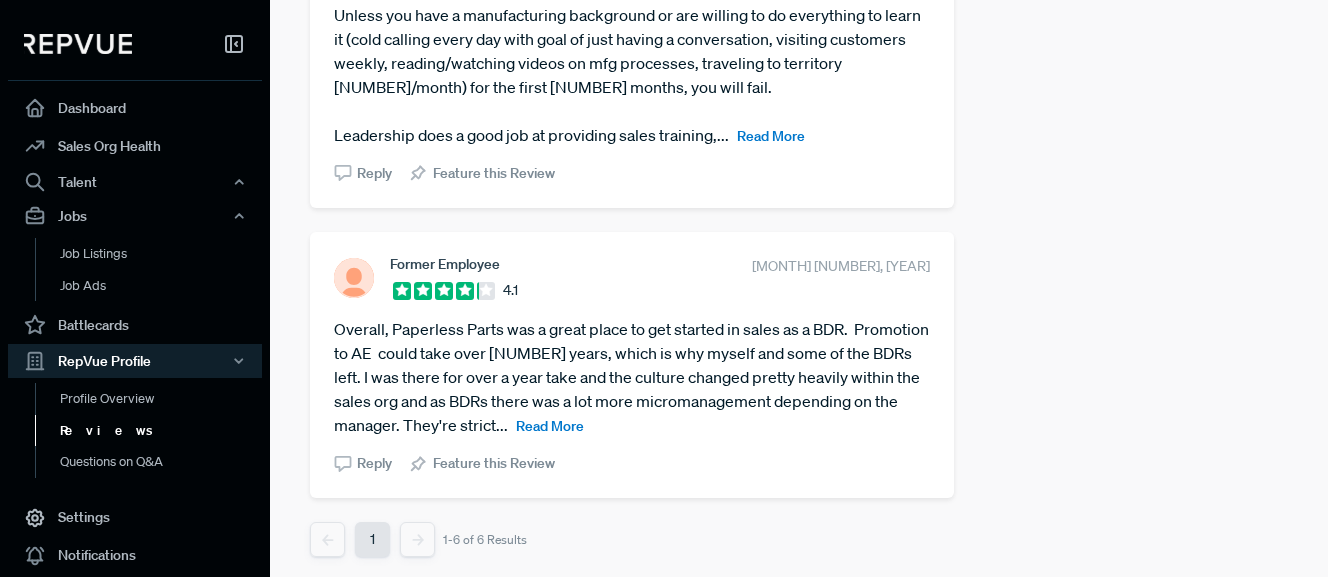 scroll, scrollTop: 1502, scrollLeft: 0, axis: vertical 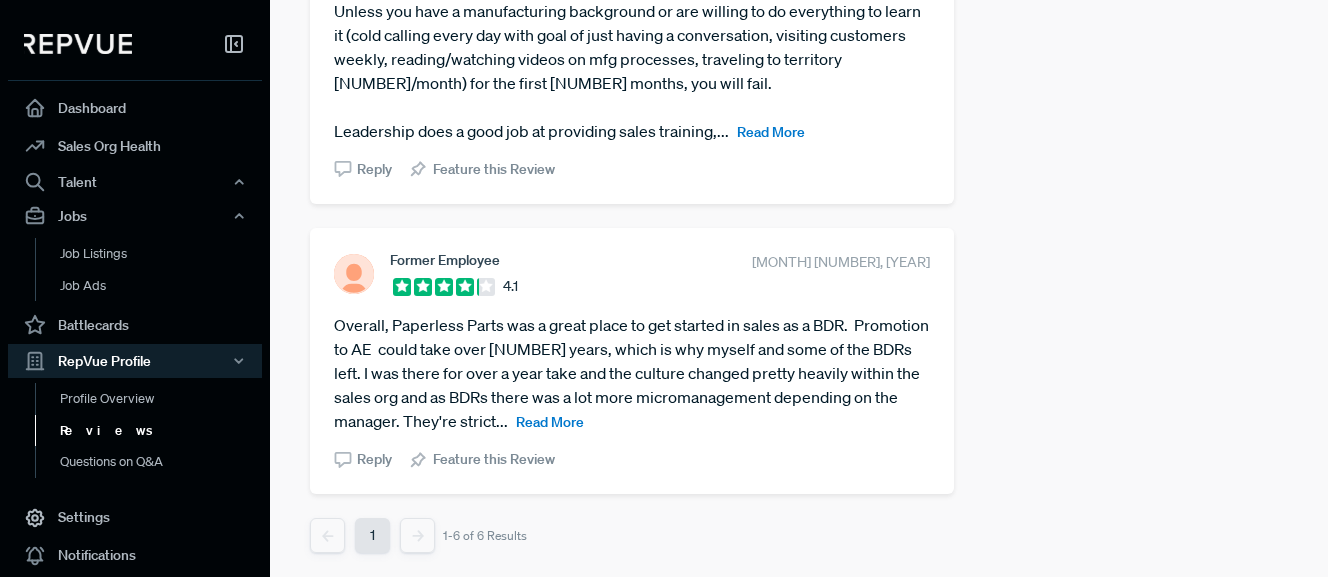 click on "Read More" at bounding box center [550, 422] 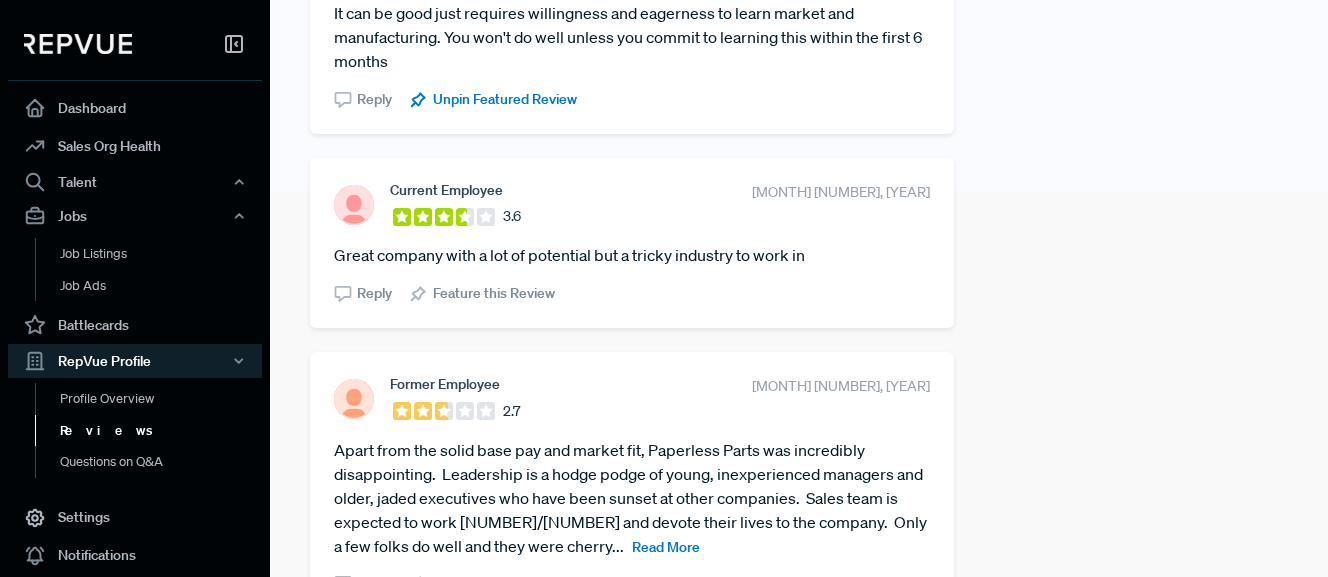 scroll, scrollTop: 401, scrollLeft: 0, axis: vertical 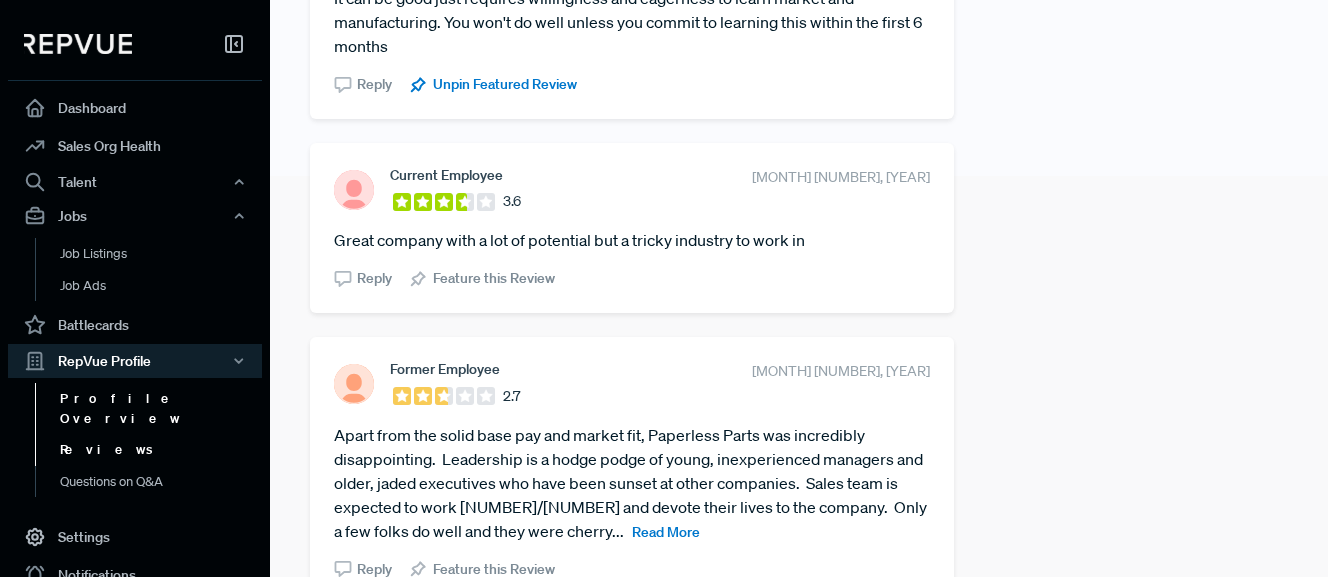 click on "Profile Overview" at bounding box center (162, 408) 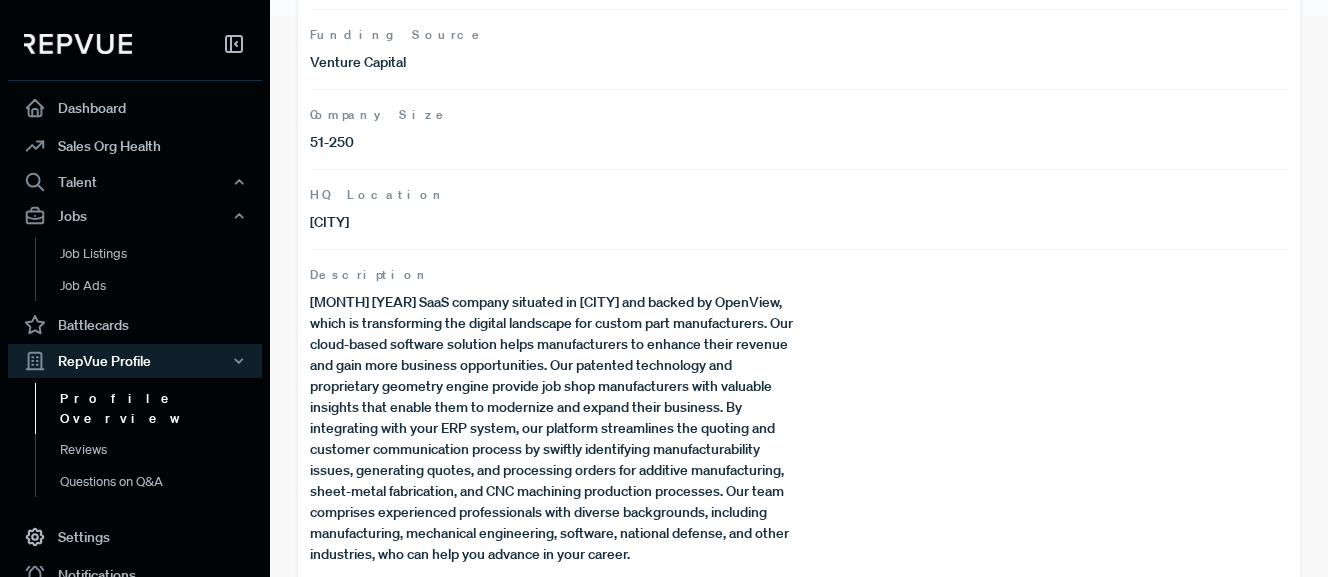 scroll, scrollTop: 610, scrollLeft: 0, axis: vertical 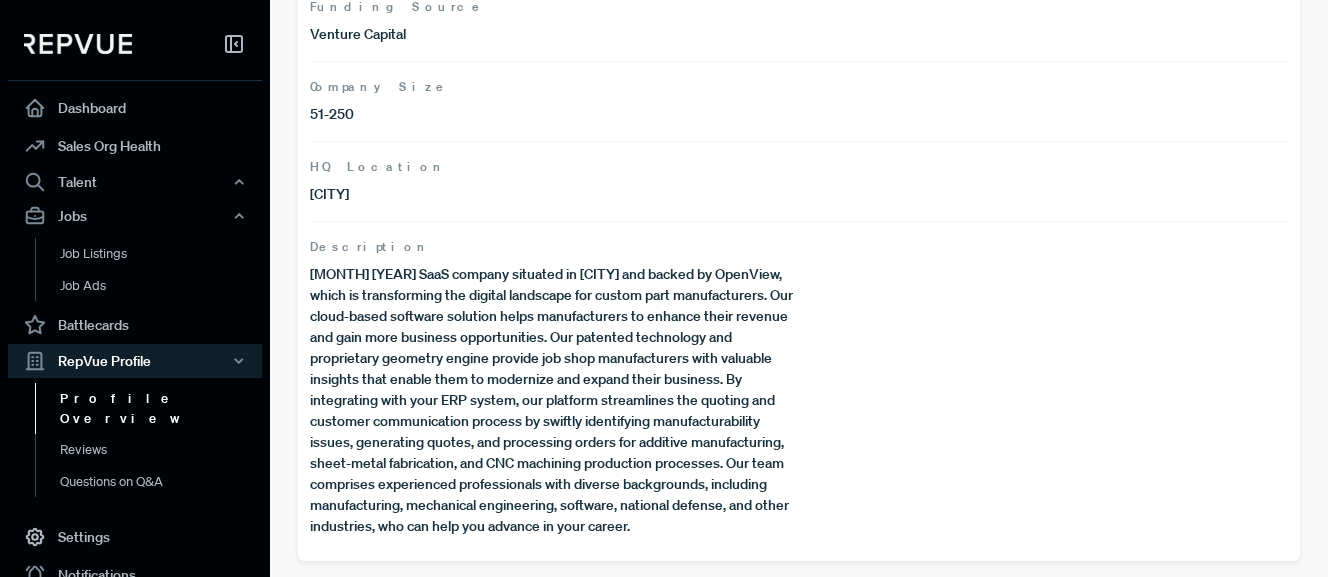 click on "[MONTH] [YEAR] SaaS company situated in [CITY] and backed by OpenView, which is transforming the digital landscape for custom part manufacturers. Our cloud-based software solution helps manufacturers to enhance their revenue and gain more business opportunities. Our patented technology and proprietary geometry engine provide job shop manufacturers with valuable insights that enable them to modernize and expand their business. By integrating with your ERP system, our platform streamlines the quoting and customer communication process by swiftly identifying manufacturability issues, generating quotes, and processing orders for additive manufacturing, sheet-metal fabrication, and CNC machining production processes. Our team comprises experienced professionals with diverse backgrounds, including manufacturing, mechanical engineering, software, national defense, and other industries, who can help you advance in your career." at bounding box center [554, 400] 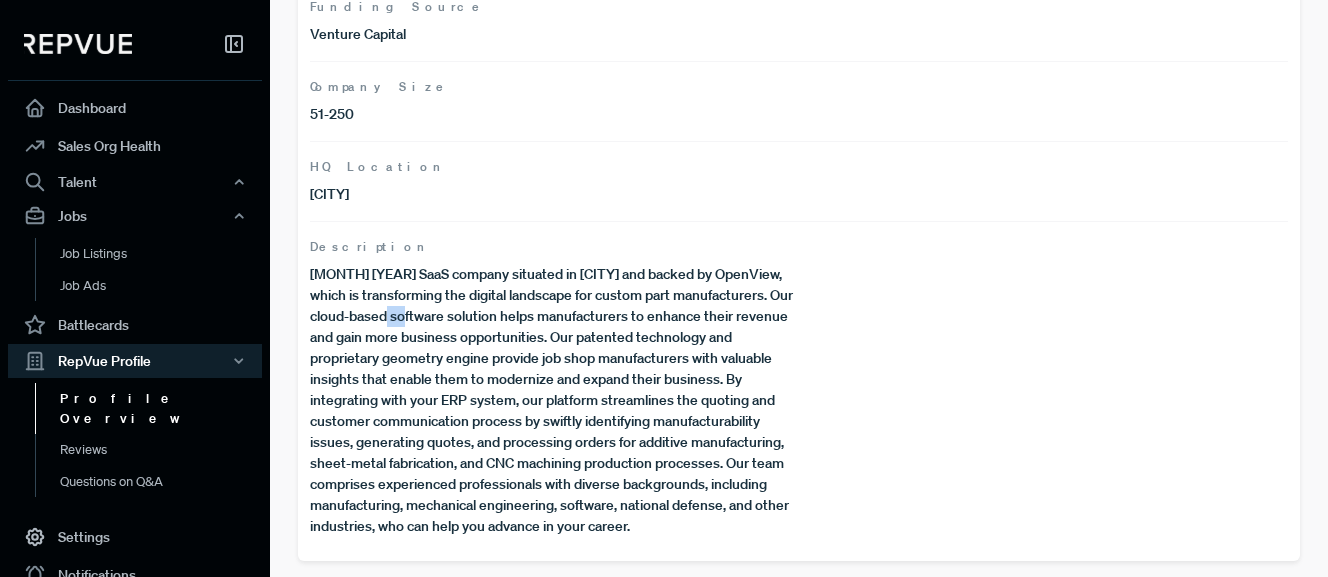 click on "[MONTH] [YEAR] SaaS company situated in [CITY] and backed by OpenView, which is transforming the digital landscape for custom part manufacturers. Our cloud-based software solution helps manufacturers to enhance their revenue and gain more business opportunities. Our patented technology and proprietary geometry engine provide job shop manufacturers with valuable insights that enable them to modernize and expand their business. By integrating with your ERP system, our platform streamlines the quoting and customer communication process by swiftly identifying manufacturability issues, generating quotes, and processing orders for additive manufacturing, sheet-metal fabrication, and CNC machining production processes. Our team comprises experienced professionals with diverse backgrounds, including manufacturing, mechanical engineering, software, national defense, and other industries, who can help you advance in your career." at bounding box center (554, 400) 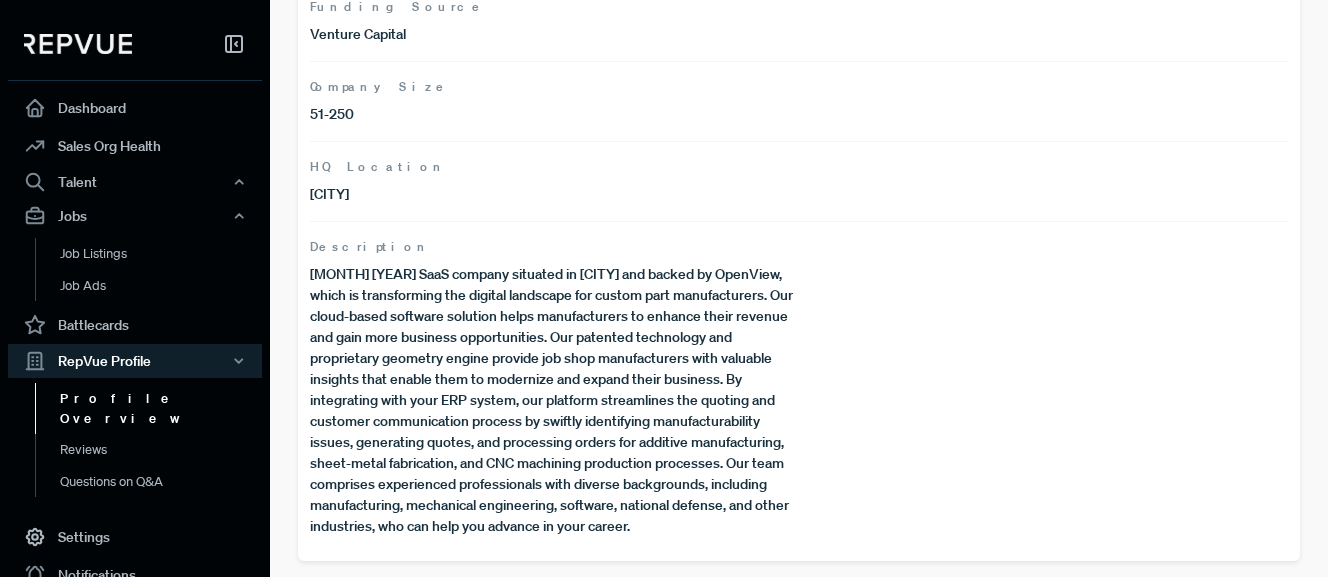 click on "[MONTH] [YEAR] SaaS company situated in [CITY] and backed by OpenView, which is transforming the digital landscape for custom part manufacturers. Our cloud-based software solution helps manufacturers to enhance their revenue and gain more business opportunities. Our patented technology and proprietary geometry engine provide job shop manufacturers with valuable insights that enable them to modernize and expand their business. By integrating with your ERP system, our platform streamlines the quoting and customer communication process by swiftly identifying manufacturability issues, generating quotes, and processing orders for additive manufacturing, sheet-metal fabrication, and CNC machining production processes. Our team comprises experienced professionals with diverse backgrounds, including manufacturing, mechanical engineering, software, national defense, and other industries, who can help you advance in your career." at bounding box center [554, 400] 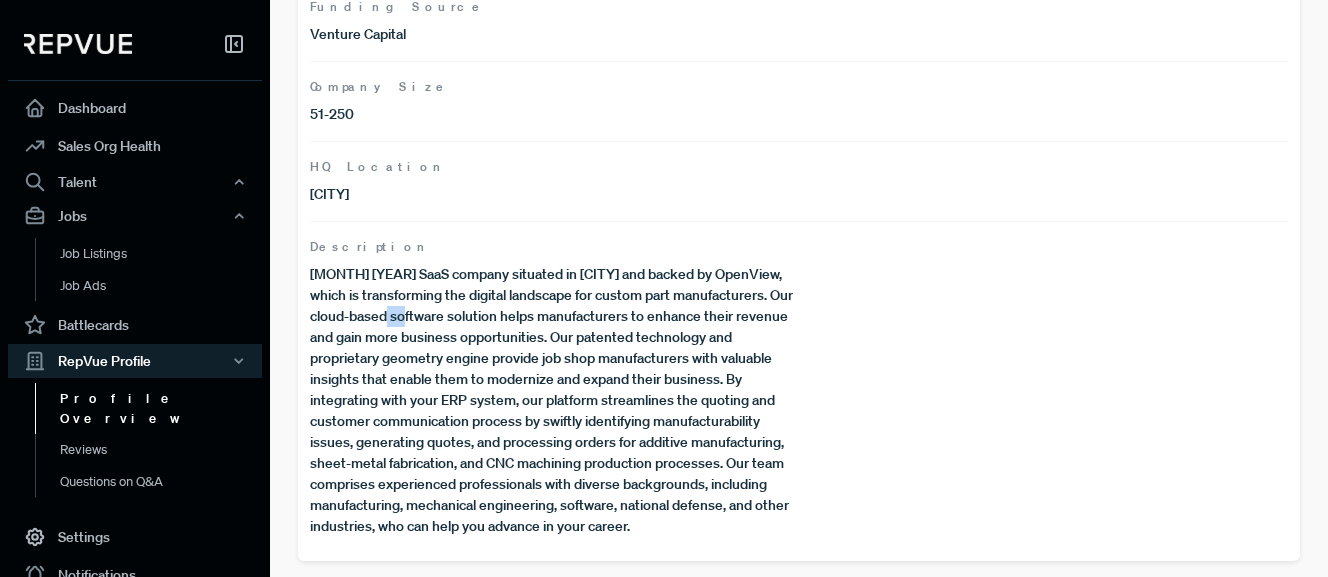 click on "[MONTH] [YEAR] SaaS company situated in [CITY] and backed by OpenView, which is transforming the digital landscape for custom part manufacturers. Our cloud-based software solution helps manufacturers to enhance their revenue and gain more business opportunities. Our patented technology and proprietary geometry engine provide job shop manufacturers with valuable insights that enable them to modernize and expand their business. By integrating with your ERP system, our platform streamlines the quoting and customer communication process by swiftly identifying manufacturability issues, generating quotes, and processing orders for additive manufacturing, sheet-metal fabrication, and CNC machining production processes. Our team comprises experienced professionals with diverse backgrounds, including manufacturing, mechanical engineering, software, national defense, and other industries, who can help you advance in your career." at bounding box center (554, 400) 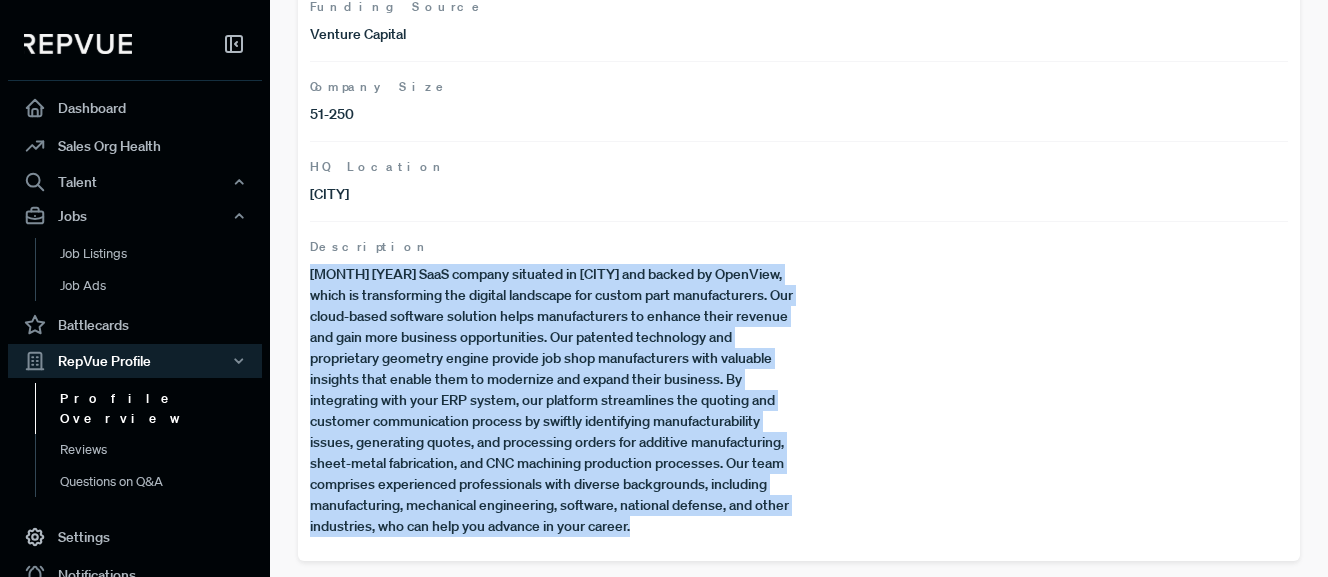 click on "[MONTH] [YEAR] SaaS company situated in [CITY] and backed by OpenView, which is transforming the digital landscape for custom part manufacturers. Our cloud-based software solution helps manufacturers to enhance their revenue and gain more business opportunities. Our patented technology and proprietary geometry engine provide job shop manufacturers with valuable insights that enable them to modernize and expand their business. By integrating with your ERP system, our platform streamlines the quoting and customer communication process by swiftly identifying manufacturability issues, generating quotes, and processing orders for additive manufacturing, sheet-metal fabrication, and CNC machining production processes. Our team comprises experienced professionals with diverse backgrounds, including manufacturing, mechanical engineering, software, national defense, and other industries, who can help you advance in your career." at bounding box center [554, 400] 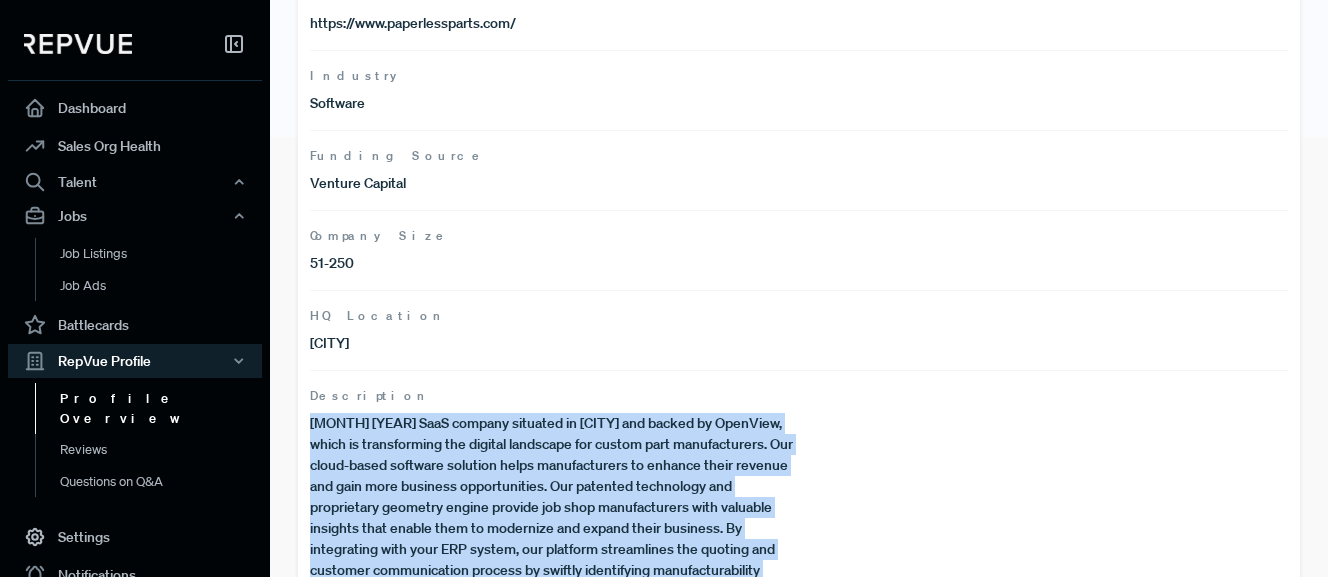 scroll, scrollTop: 610, scrollLeft: 0, axis: vertical 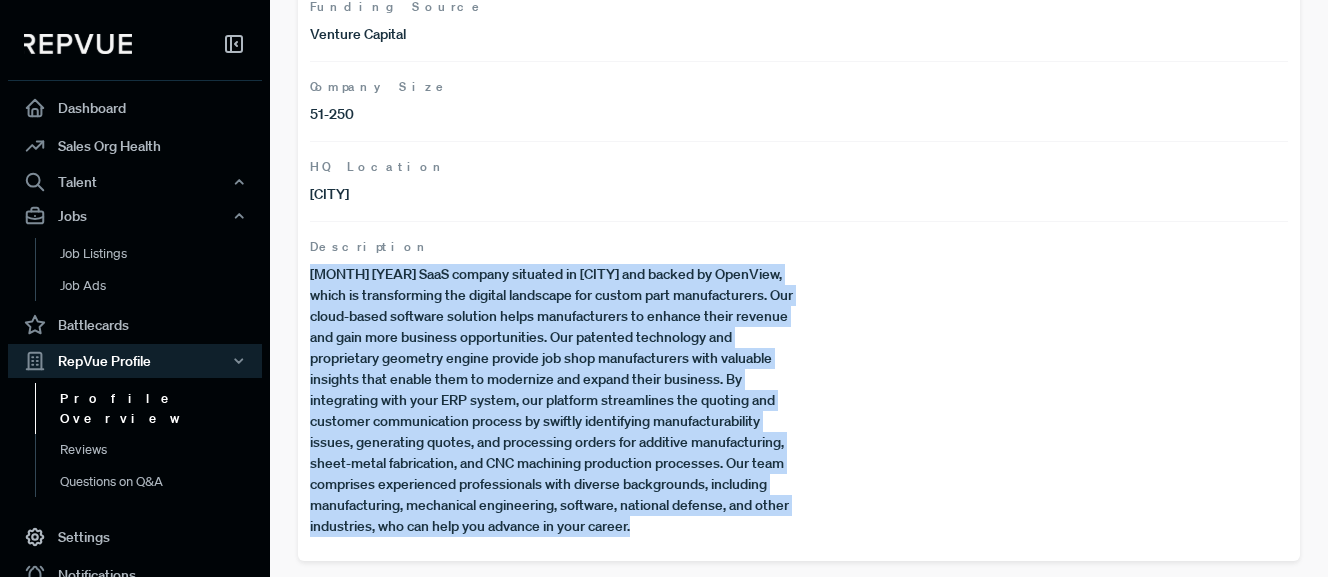 click on "[MONTH] [YEAR] SaaS company situated in [CITY] and backed by OpenView, which is transforming the digital landscape for custom part manufacturers. Our cloud-based software solution helps manufacturers to enhance their revenue and gain more business opportunities. Our patented technology and proprietary geometry engine provide job shop manufacturers with valuable insights that enable them to modernize and expand their business. By integrating with your ERP system, our platform streamlines the quoting and customer communication process by swiftly identifying manufacturability issues, generating quotes, and processing orders for additive manufacturing, sheet-metal fabrication, and CNC machining production processes. Our team comprises experienced professionals with diverse backgrounds, including manufacturing, mechanical engineering, software, national defense, and other industries, who can help you advance in your career." at bounding box center (554, 400) 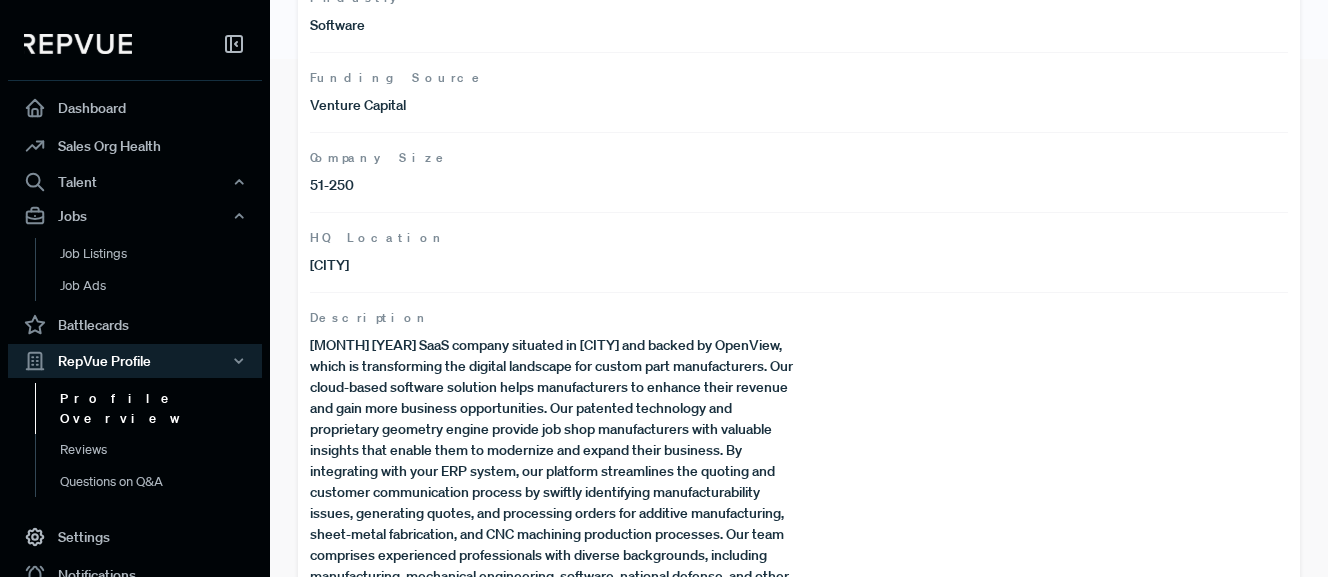 scroll, scrollTop: 610, scrollLeft: 0, axis: vertical 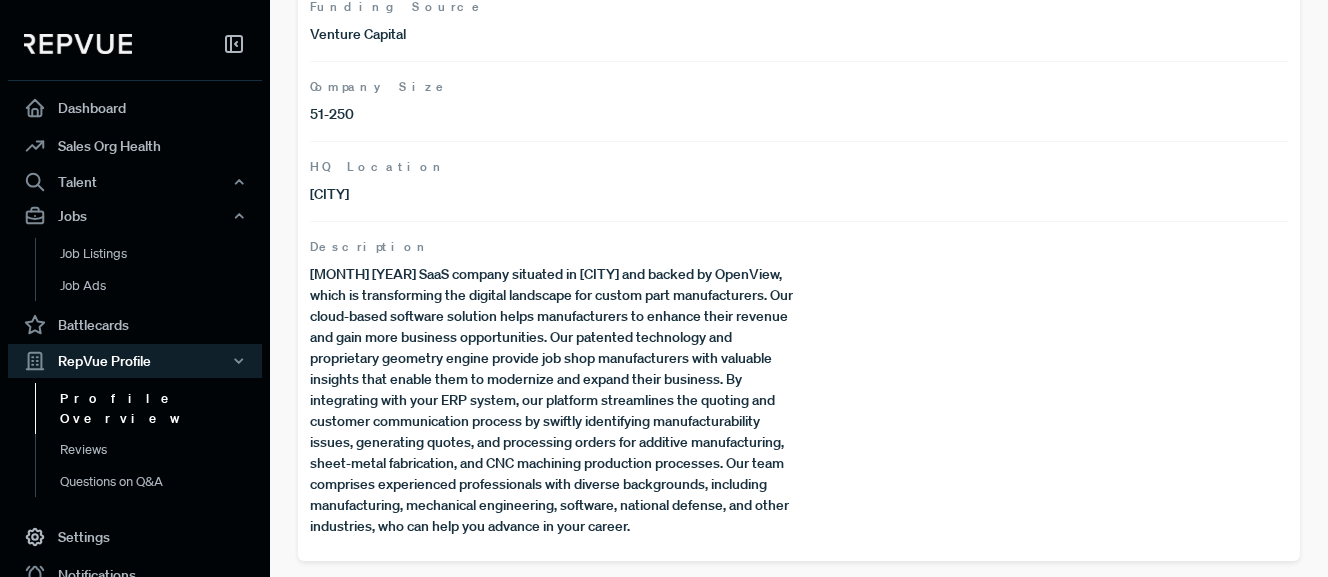 drag, startPoint x: 393, startPoint y: 532, endPoint x: 306, endPoint y: 261, distance: 284.62256 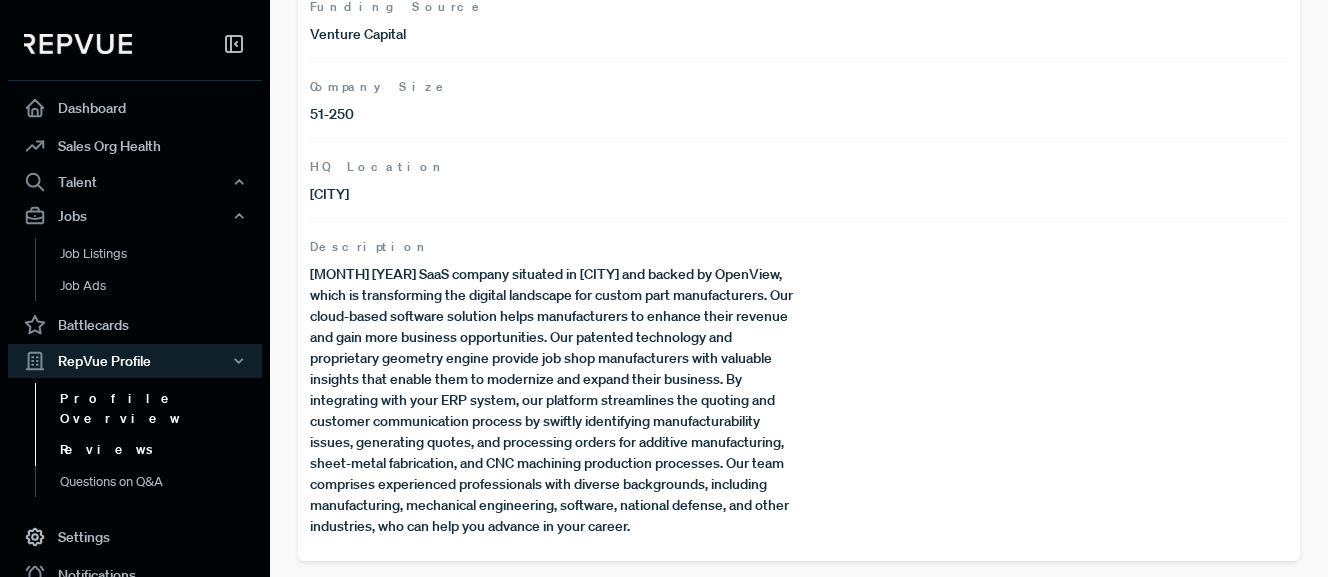 click on "Reviews" at bounding box center [162, 450] 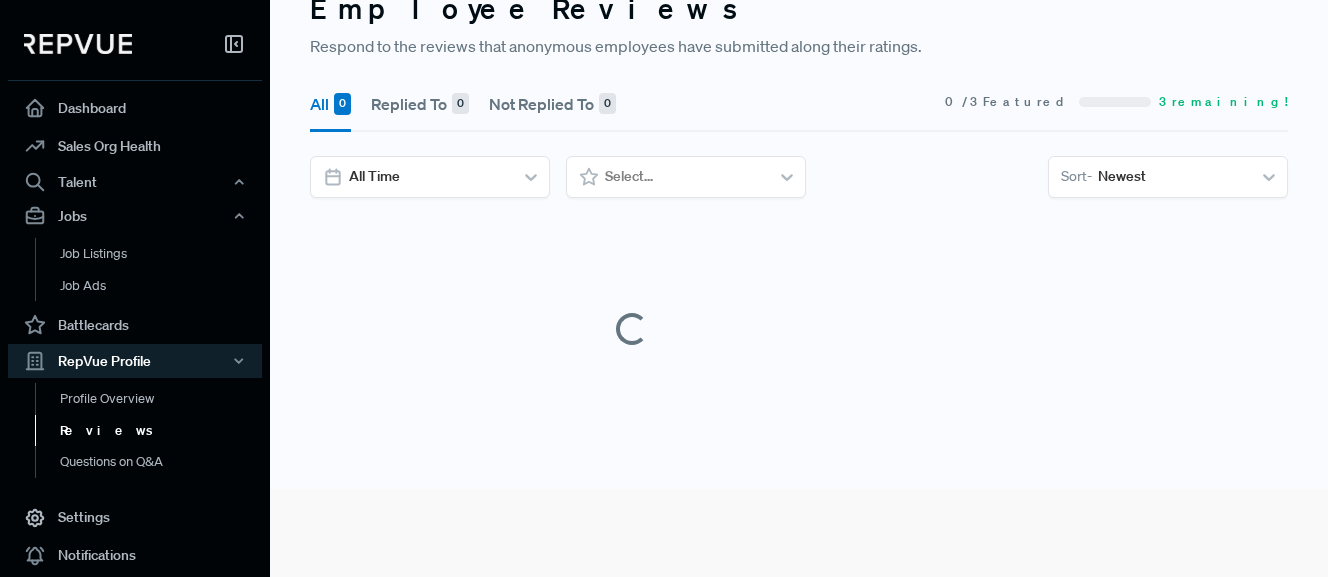 scroll, scrollTop: 610, scrollLeft: 0, axis: vertical 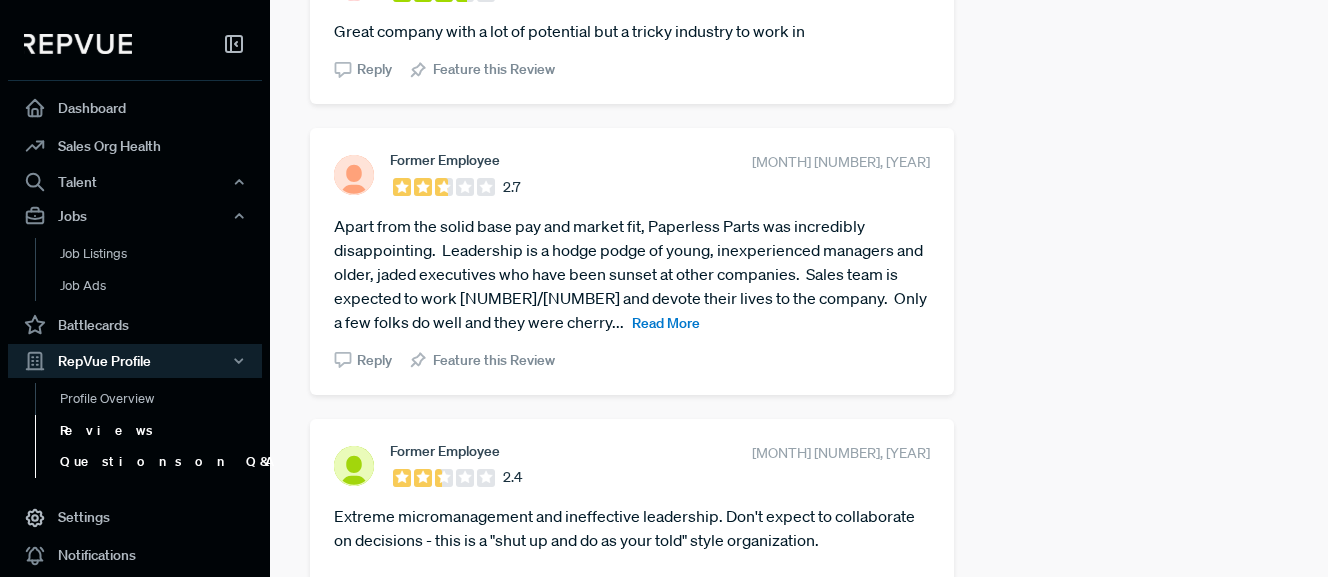 click on "Questions on Q&A" at bounding box center (162, 462) 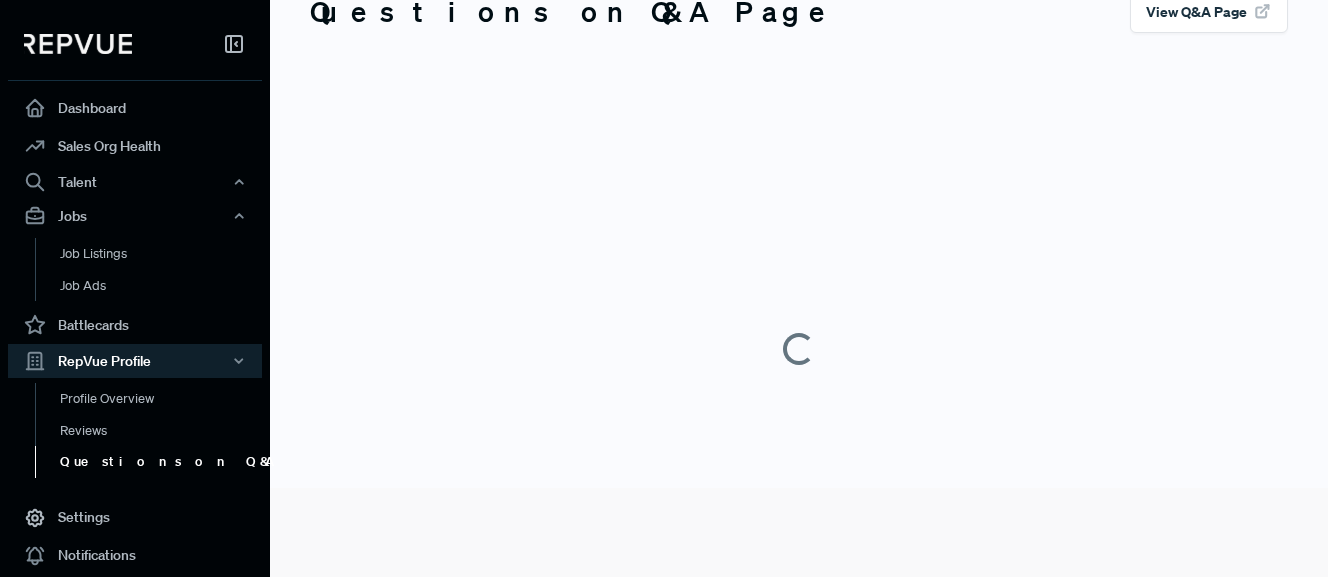 scroll, scrollTop: 88, scrollLeft: 0, axis: vertical 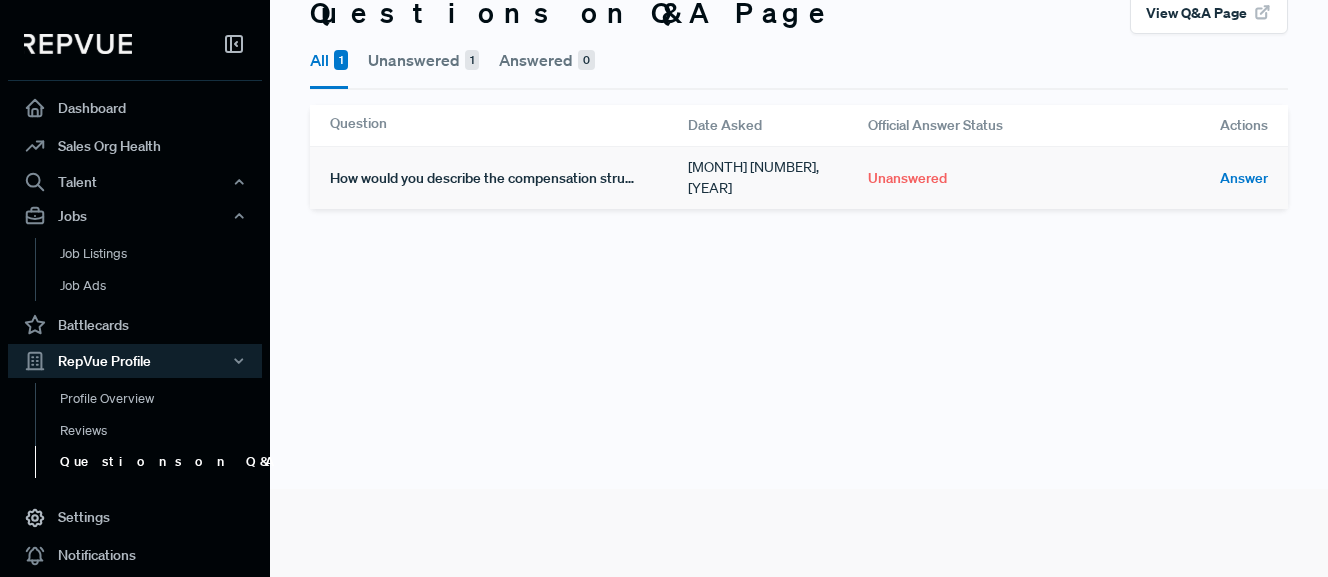click on "How would you describe the compensation structure at Paperless Parts for sales professionals?" at bounding box center [509, 178] 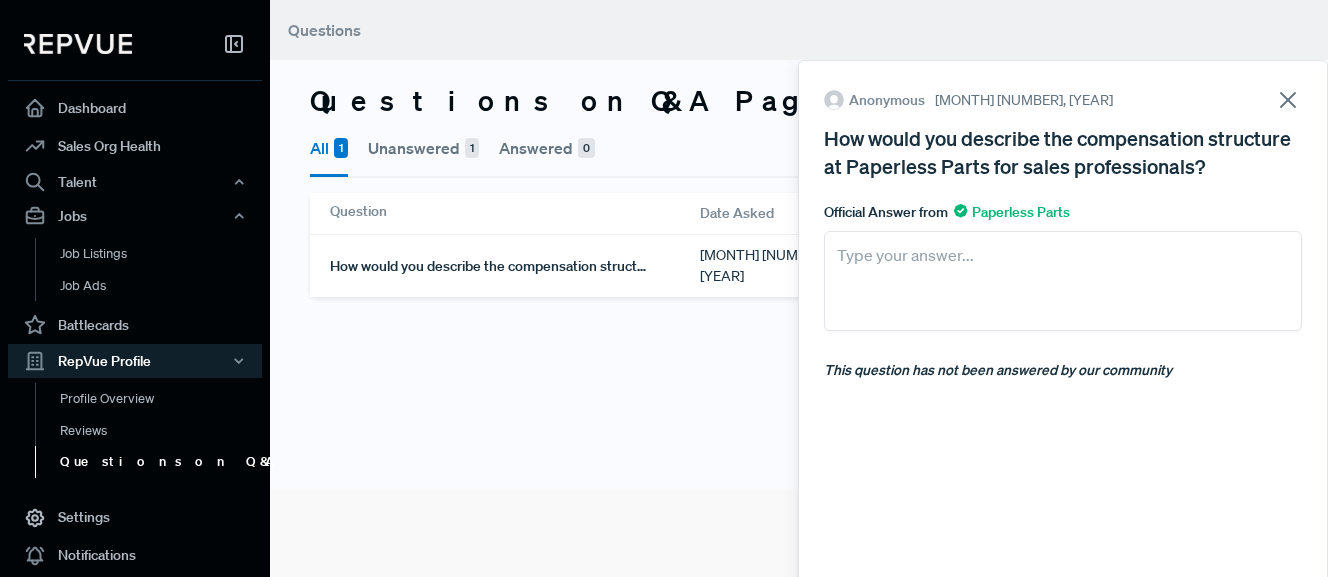click on "How would you describe the compensation structure at Paperless Parts for sales professionals?" at bounding box center (1063, 152) 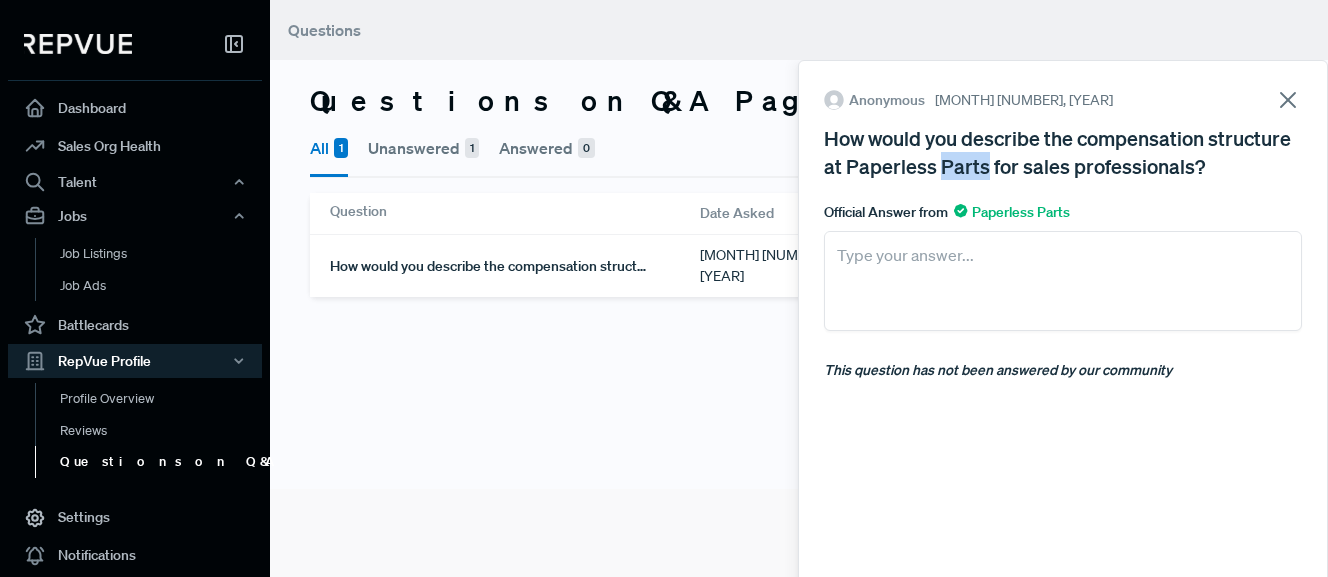 click on "How would you describe the compensation structure at Paperless Parts for sales professionals?" at bounding box center [1063, 152] 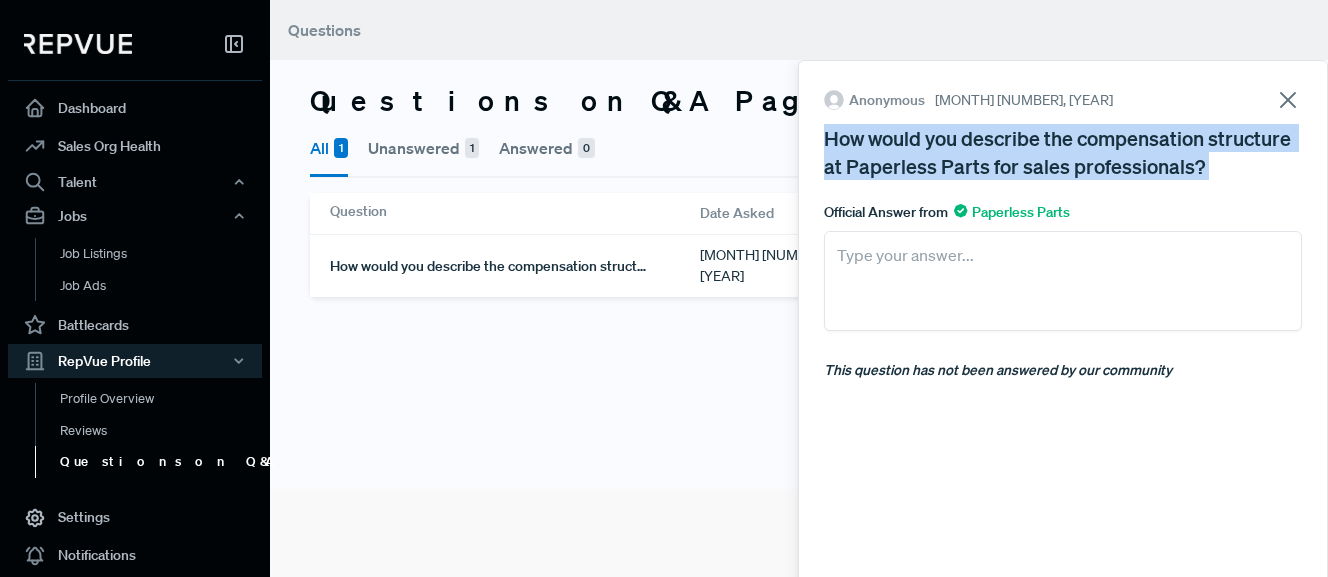 click on "How would you describe the compensation structure at Paperless Parts for sales professionals?" at bounding box center (1063, 152) 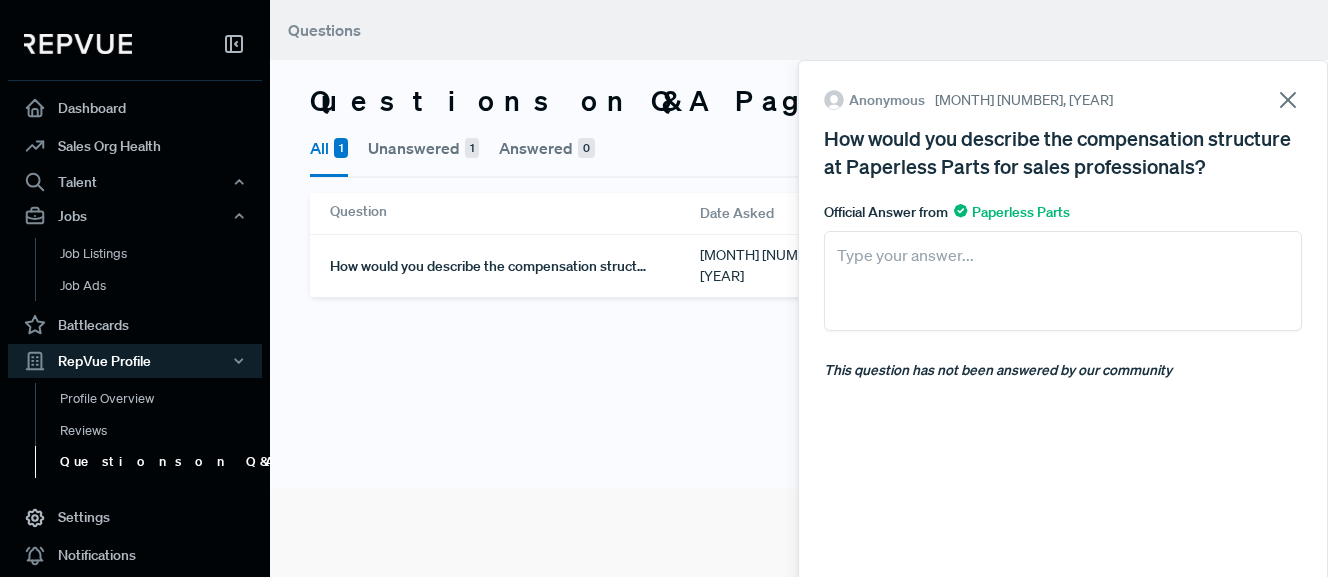 click on "Questions Questions on Q&A Page View Q&A Page All 1 Unanswered 1 Answered 0 Question Date Asked Official Answer Status Actions How would you describe the compensation structure at Paperless Parts for sales professionals? [MONTH] [NUMBER], [YEAR] Unanswered Answer Question Date Asked Official Answer Status Actions How would you describe the compensation structure at Paperless Parts for sales professionals? [MONTH] [NUMBER], [YEAR] Unanswered Answer Anonymous [MONTH] [NUMBER], [YEAR] How would you describe the compensation structure at Paperless Parts for sales professionals? Official Answer from   Paperless Parts This question has not been answered by our community" at bounding box center (799, 200) 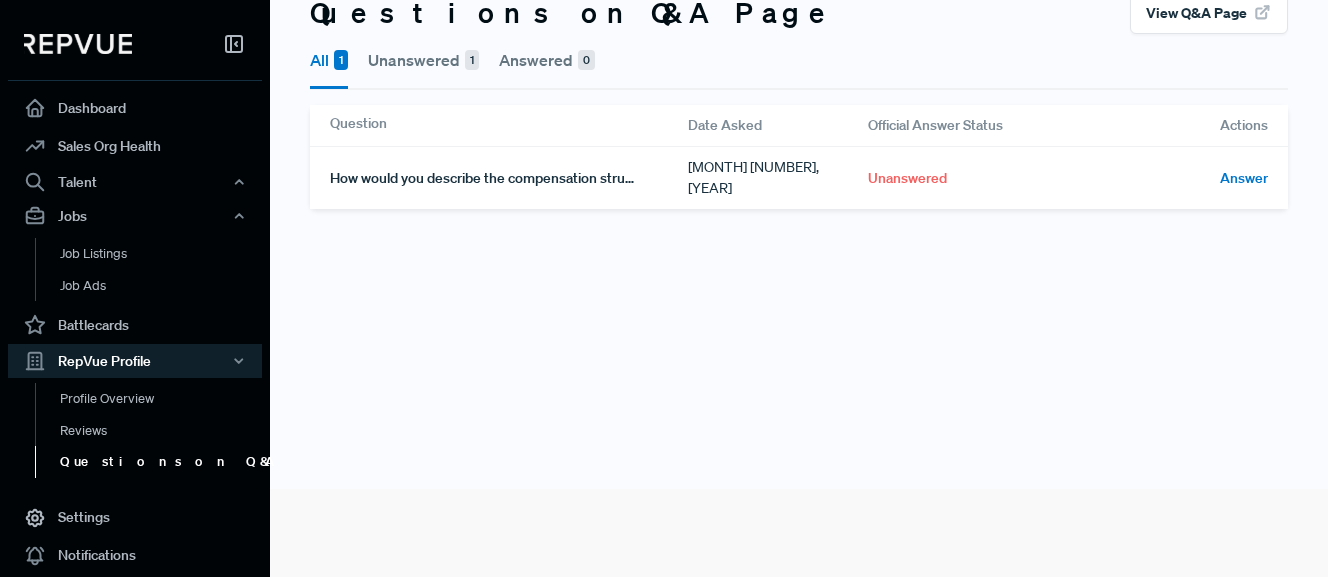 click on "Unanswered 1" at bounding box center (423, 60) 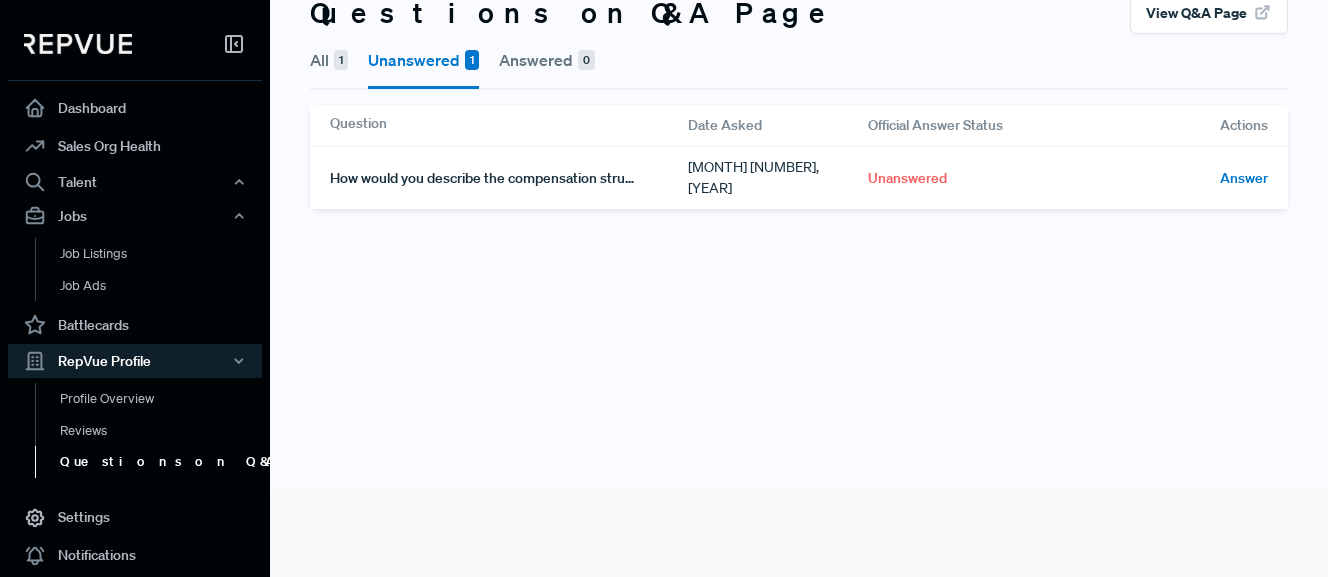 click on "Answered 0" at bounding box center [547, 60] 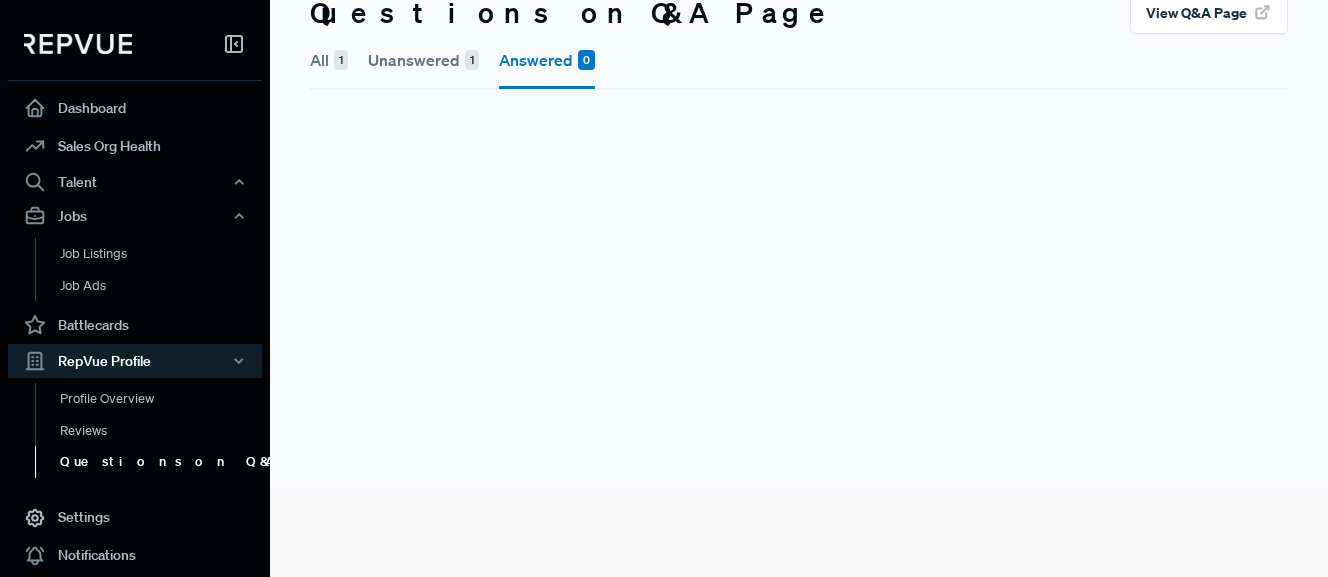 click on "All 1" at bounding box center [329, 60] 